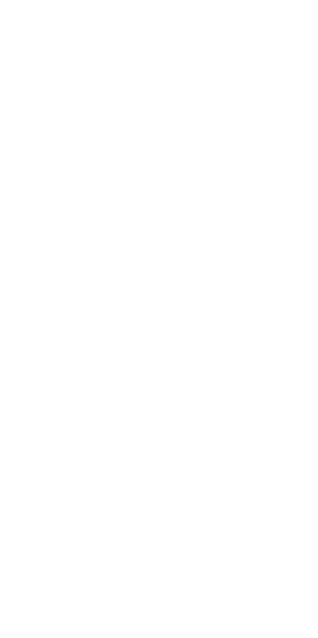 scroll, scrollTop: 0, scrollLeft: 0, axis: both 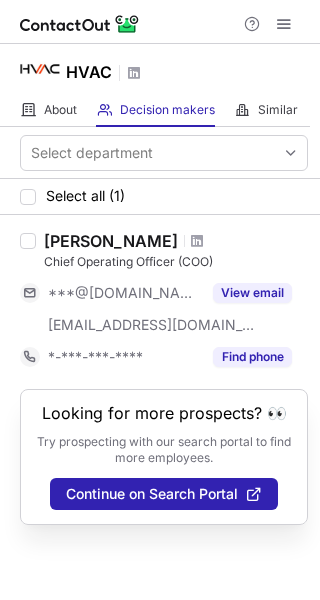 click at bounding box center (197, 241) 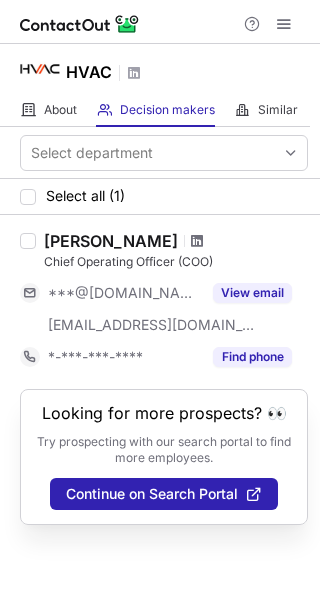 click on "Kishor Rk" at bounding box center [176, 241] 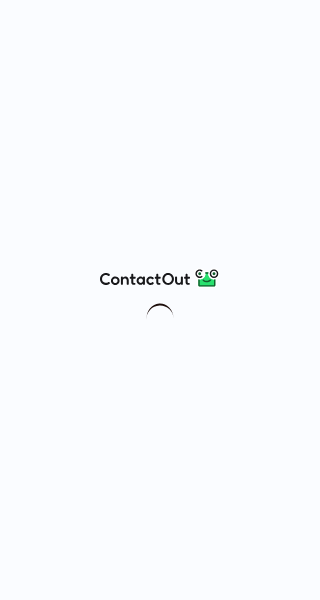 scroll, scrollTop: 0, scrollLeft: 0, axis: both 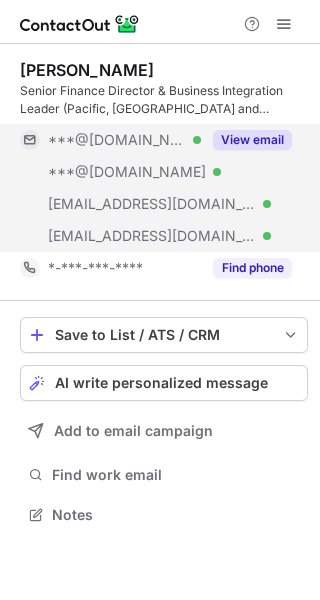 click on "View email" at bounding box center (252, 140) 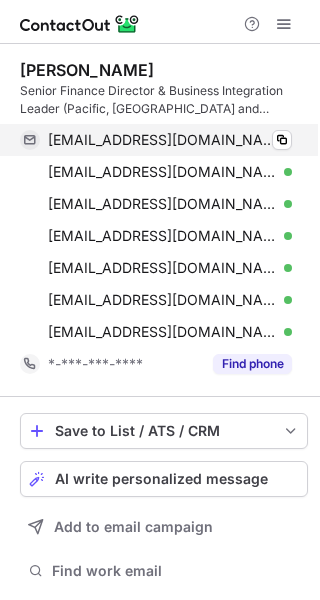 scroll, scrollTop: 10, scrollLeft: 9, axis: both 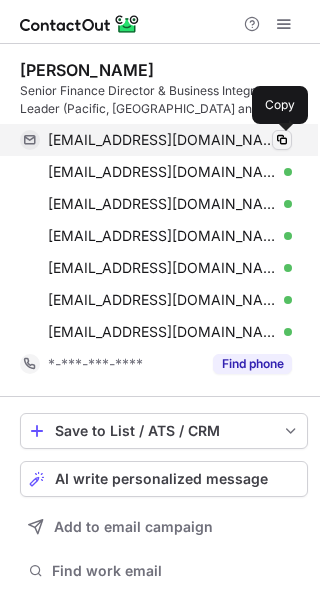 click at bounding box center [282, 140] 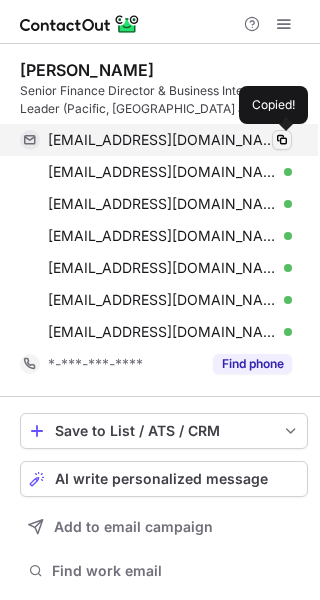 type 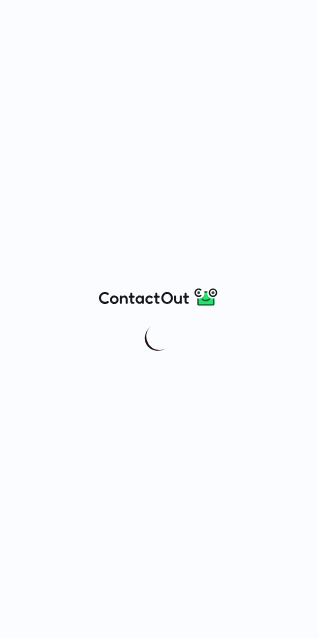 scroll, scrollTop: 0, scrollLeft: 0, axis: both 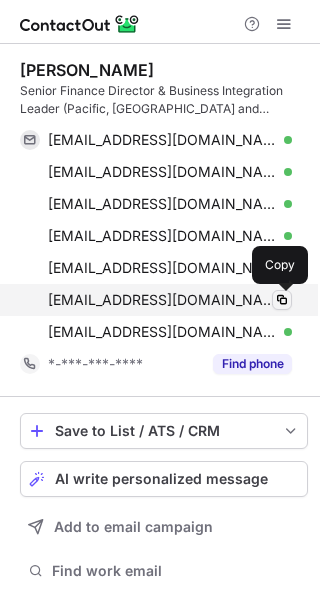 click at bounding box center [282, 300] 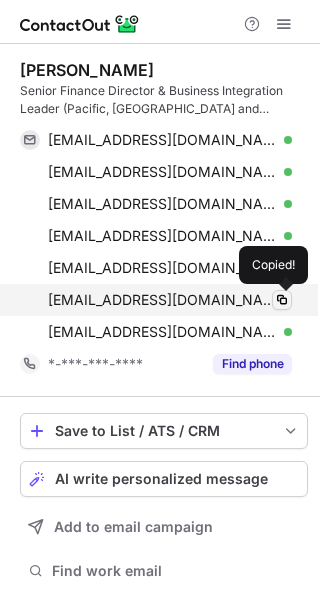 type 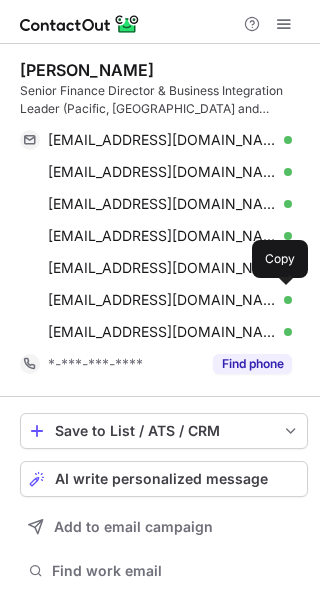 scroll, scrollTop: 0, scrollLeft: 0, axis: both 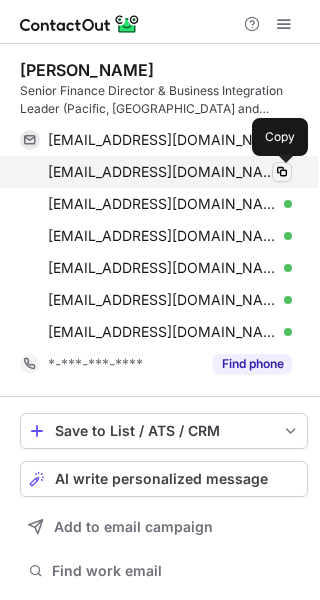 click at bounding box center [282, 172] 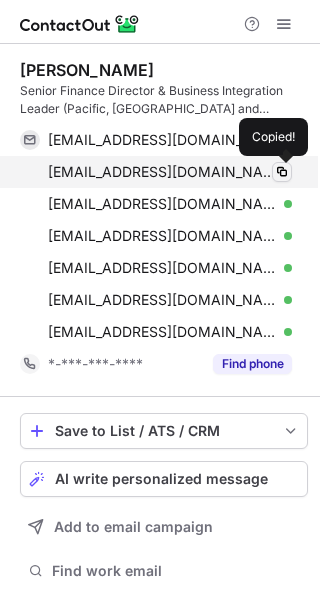 type 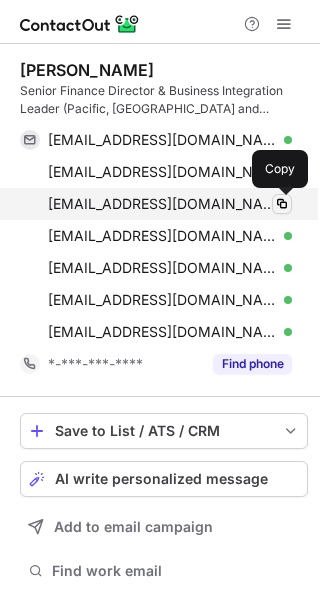 click at bounding box center (282, 204) 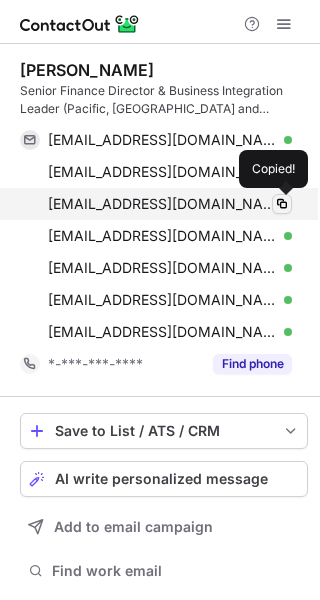 type 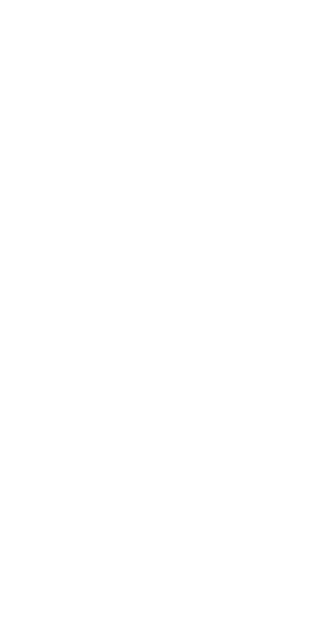 scroll, scrollTop: 0, scrollLeft: 0, axis: both 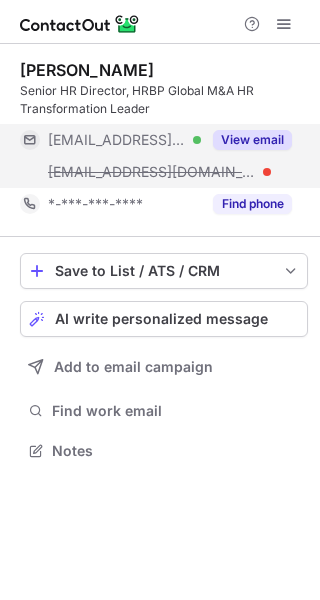 click on "View email" at bounding box center [252, 140] 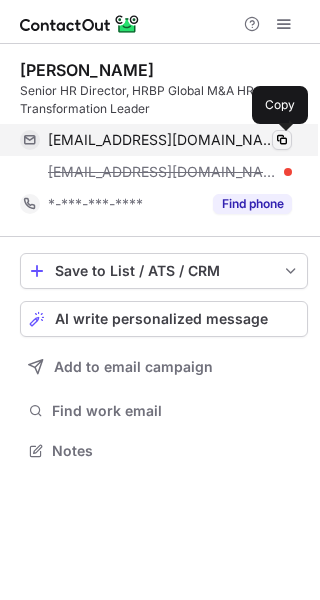 click at bounding box center (282, 140) 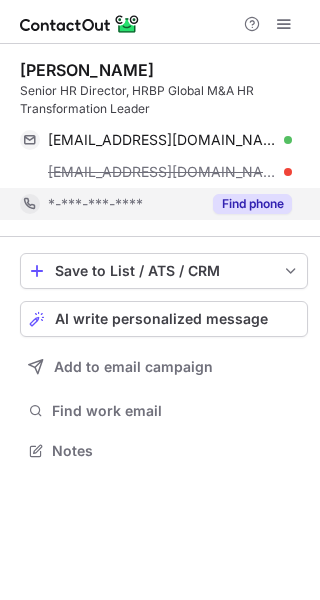 type 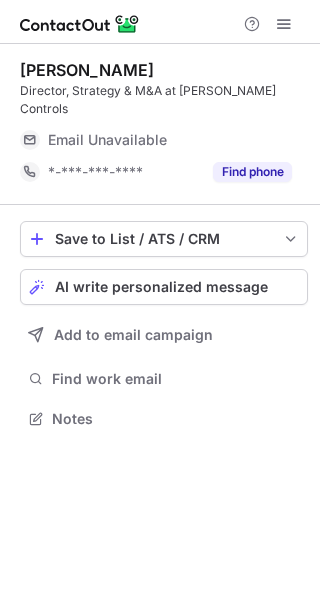 scroll, scrollTop: 0, scrollLeft: 0, axis: both 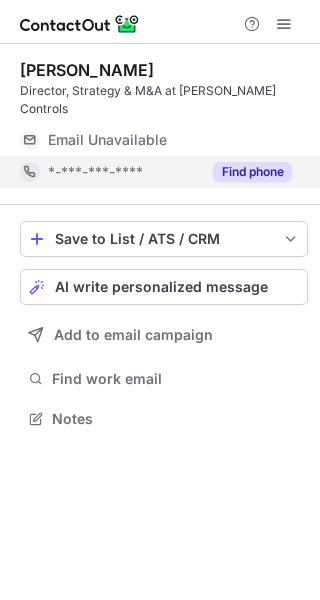 click on "Find phone" at bounding box center (252, 172) 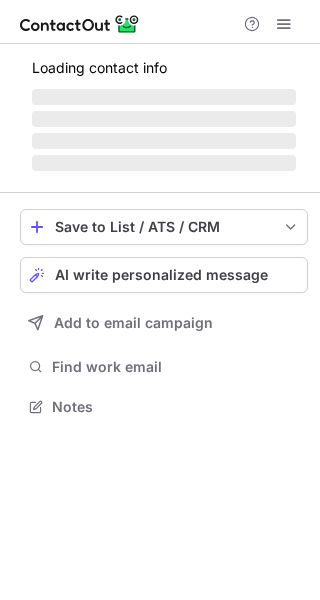 scroll, scrollTop: 0, scrollLeft: 0, axis: both 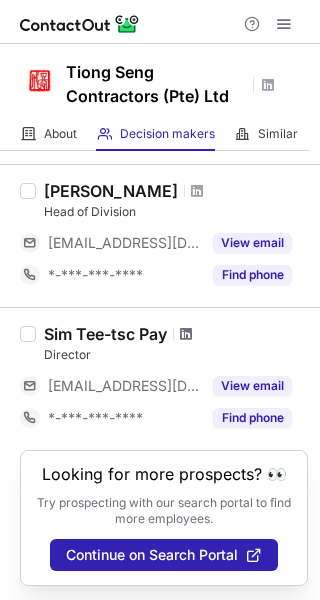 click at bounding box center (186, 334) 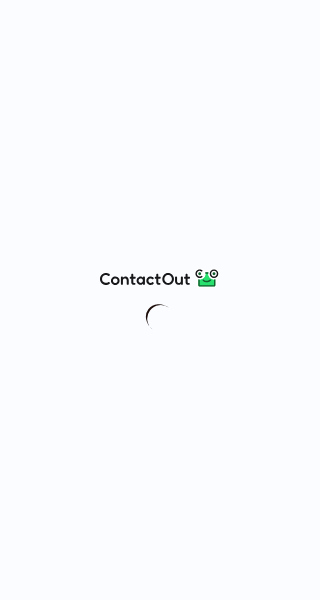 scroll, scrollTop: 0, scrollLeft: 0, axis: both 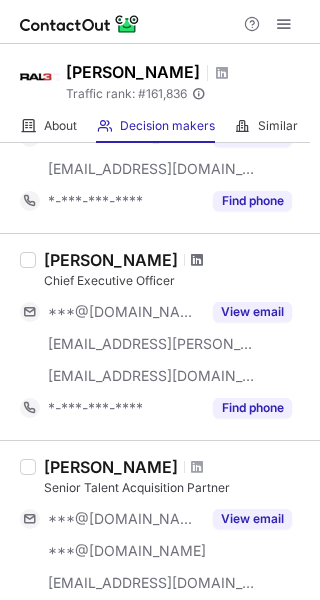 click at bounding box center [197, 260] 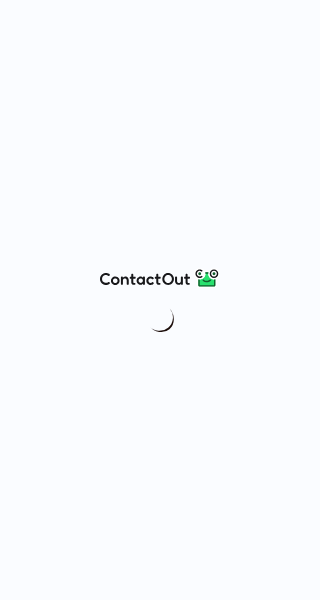 scroll, scrollTop: 0, scrollLeft: 0, axis: both 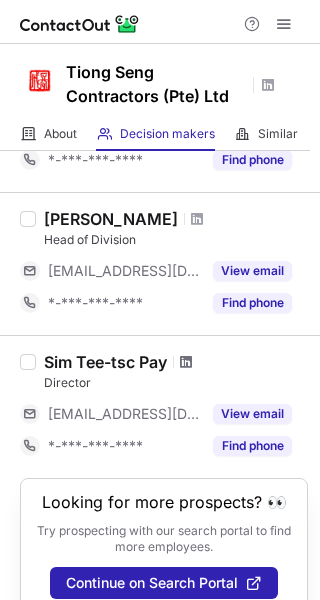 click at bounding box center [186, 362] 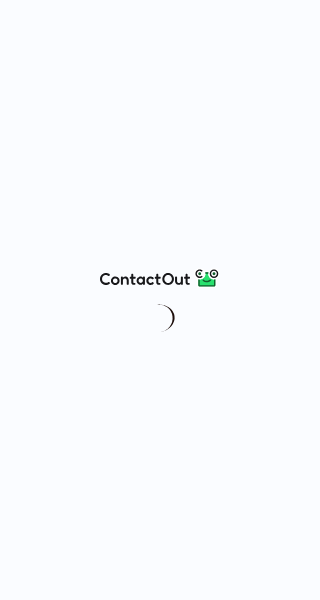 scroll, scrollTop: 0, scrollLeft: 0, axis: both 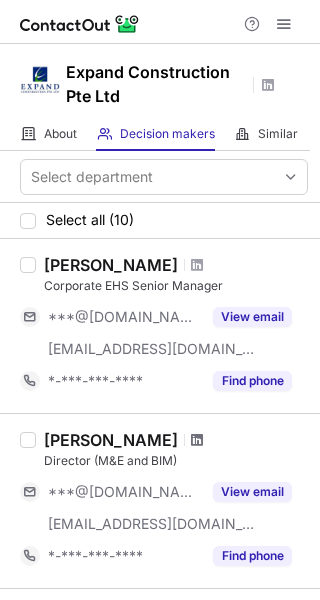 click at bounding box center (197, 440) 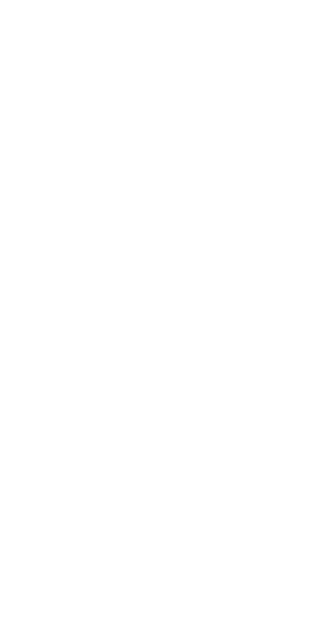 scroll, scrollTop: 0, scrollLeft: 0, axis: both 